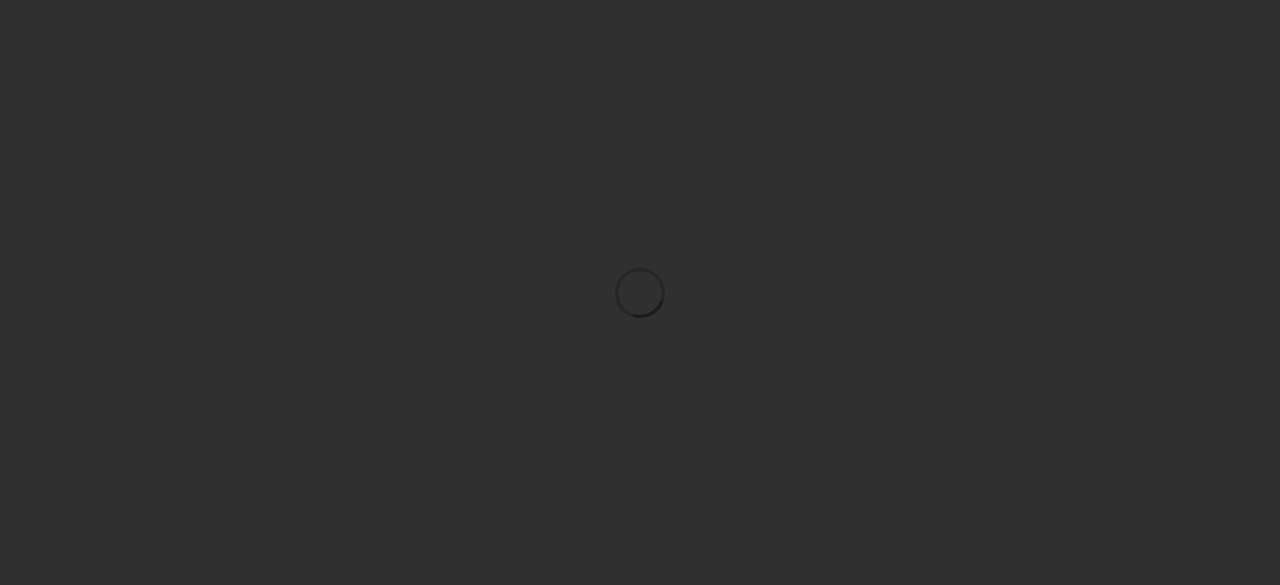 scroll, scrollTop: 0, scrollLeft: 0, axis: both 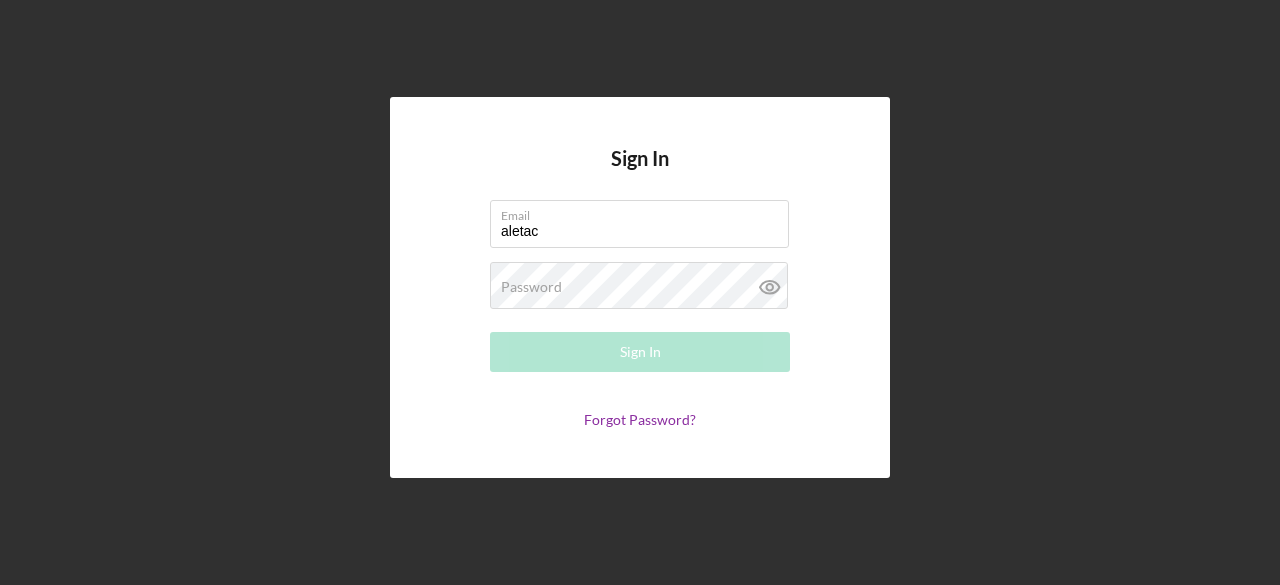 type on "[EMAIL]" 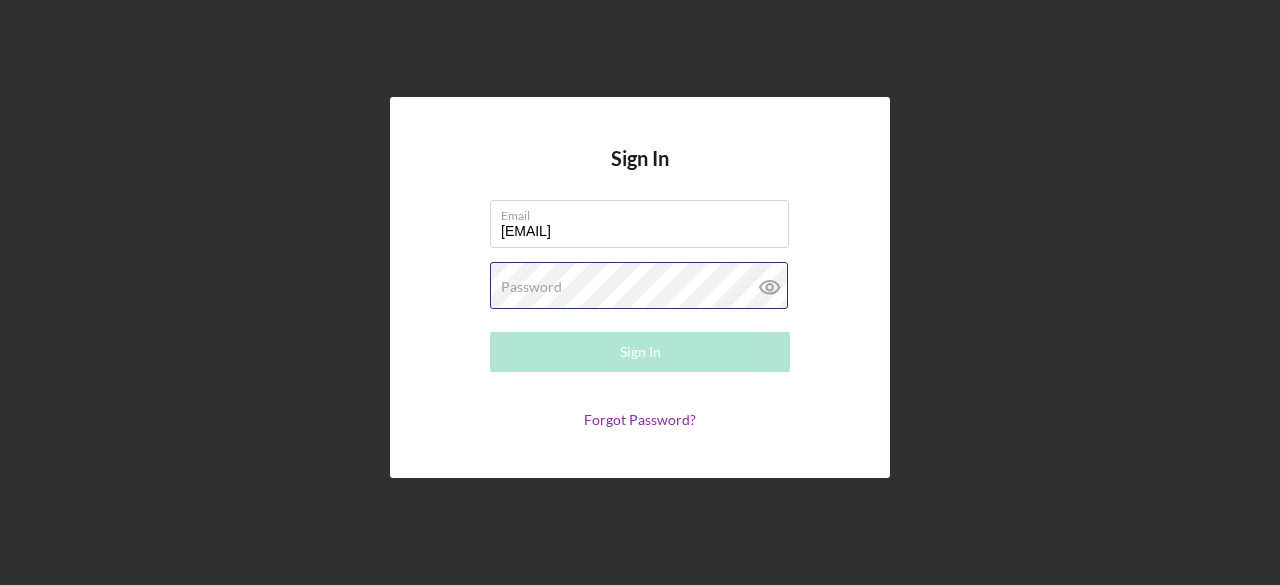 click on "Password Required" at bounding box center (640, 287) 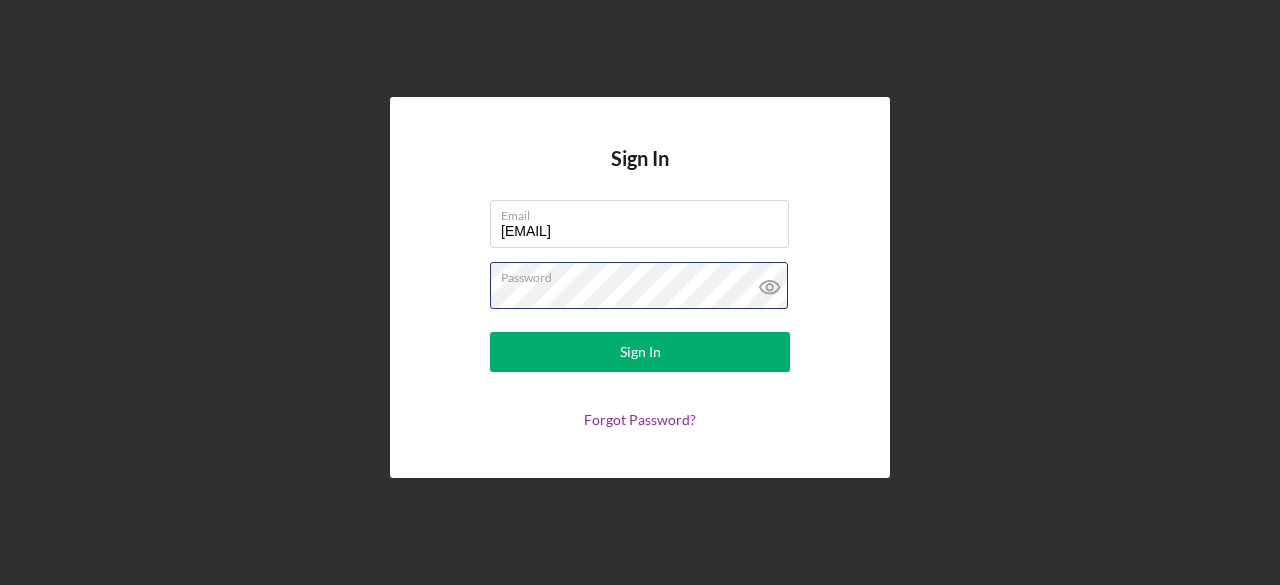 click on "Sign In" at bounding box center (640, 352) 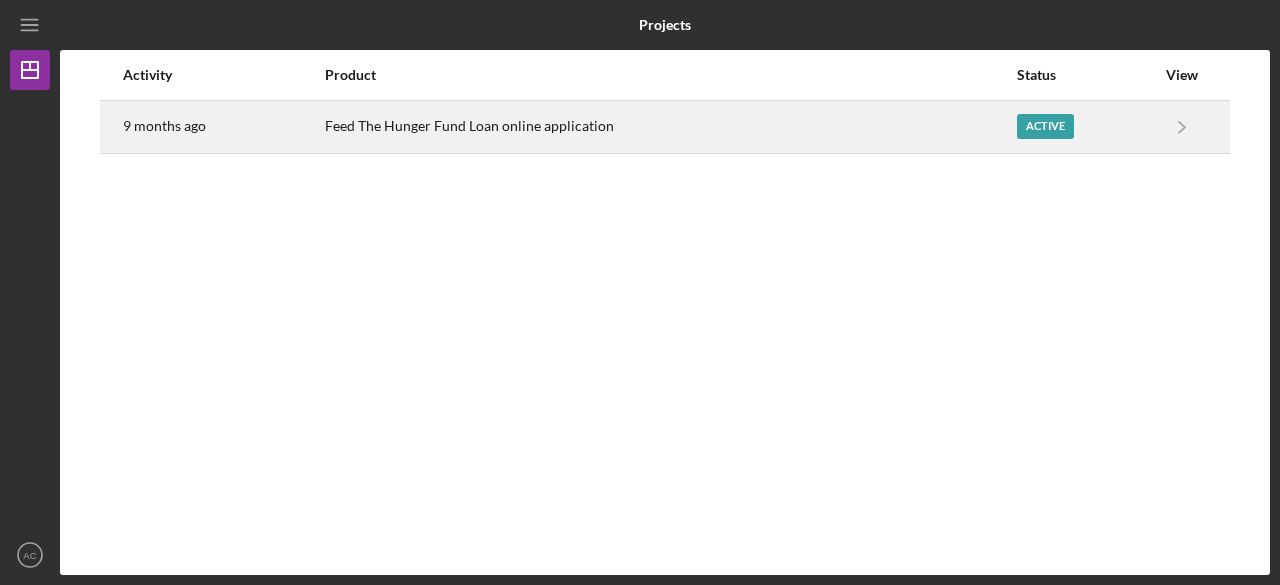 click on "Active" at bounding box center (1045, 126) 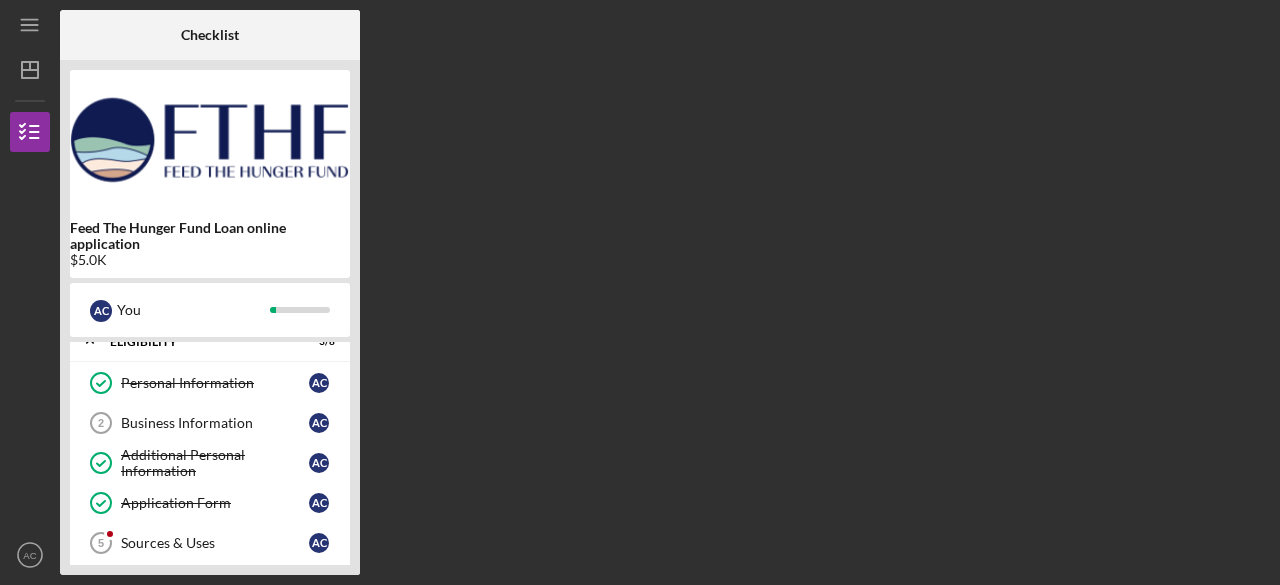 scroll, scrollTop: 0, scrollLeft: 0, axis: both 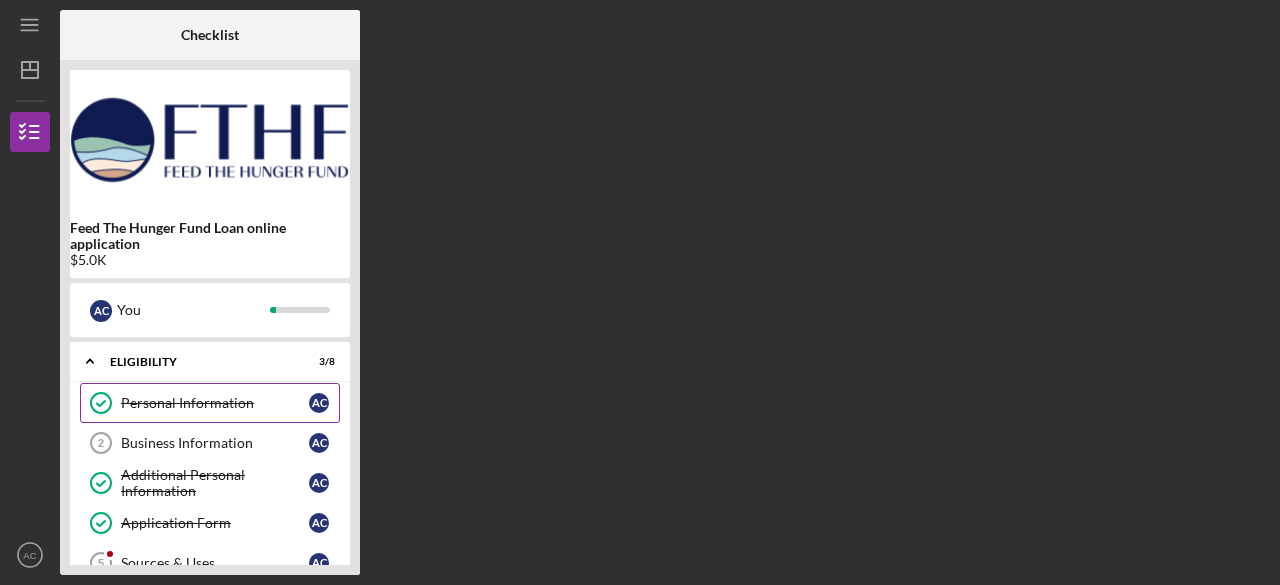 click on "Personal Information" at bounding box center [215, 403] 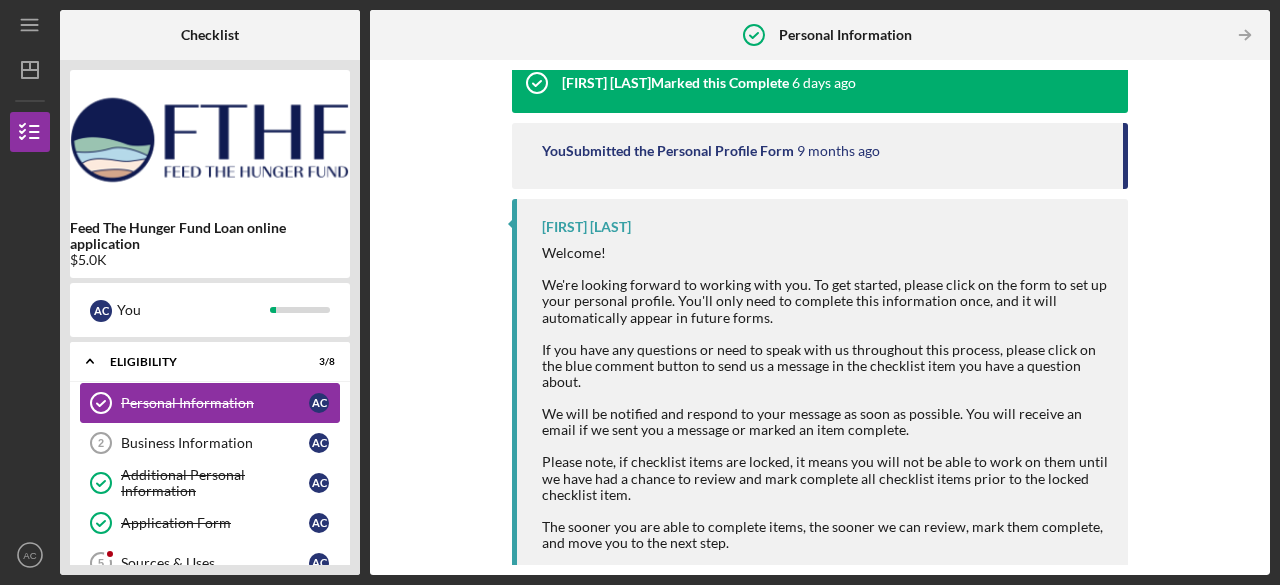 scroll, scrollTop: 257, scrollLeft: 0, axis: vertical 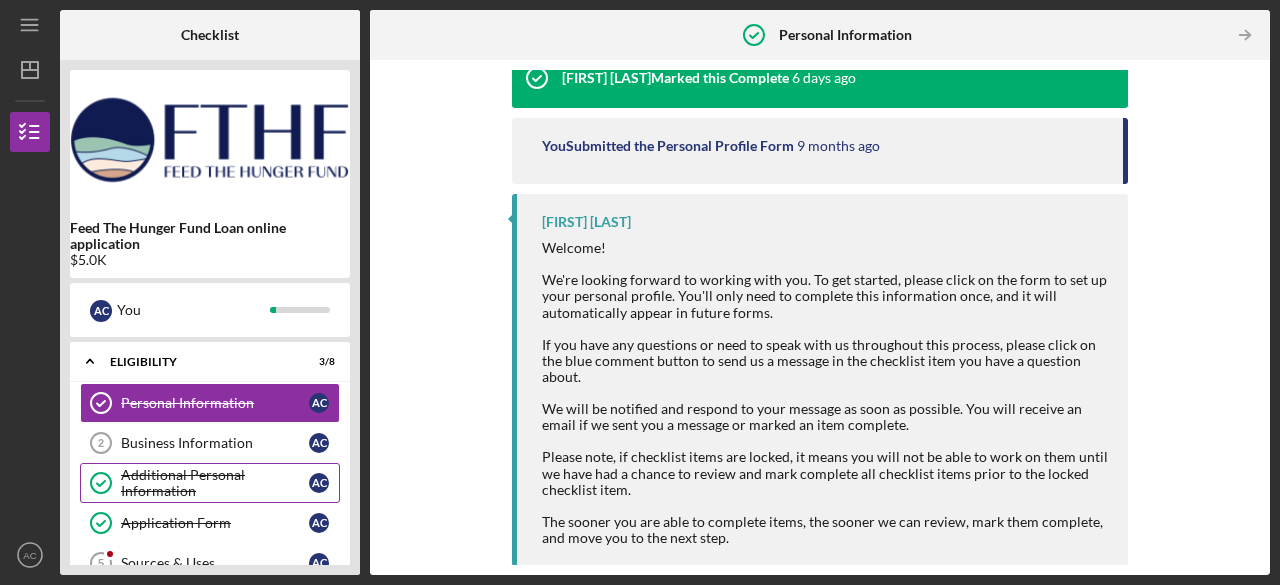 click on "Additional Personal Information" at bounding box center (215, 483) 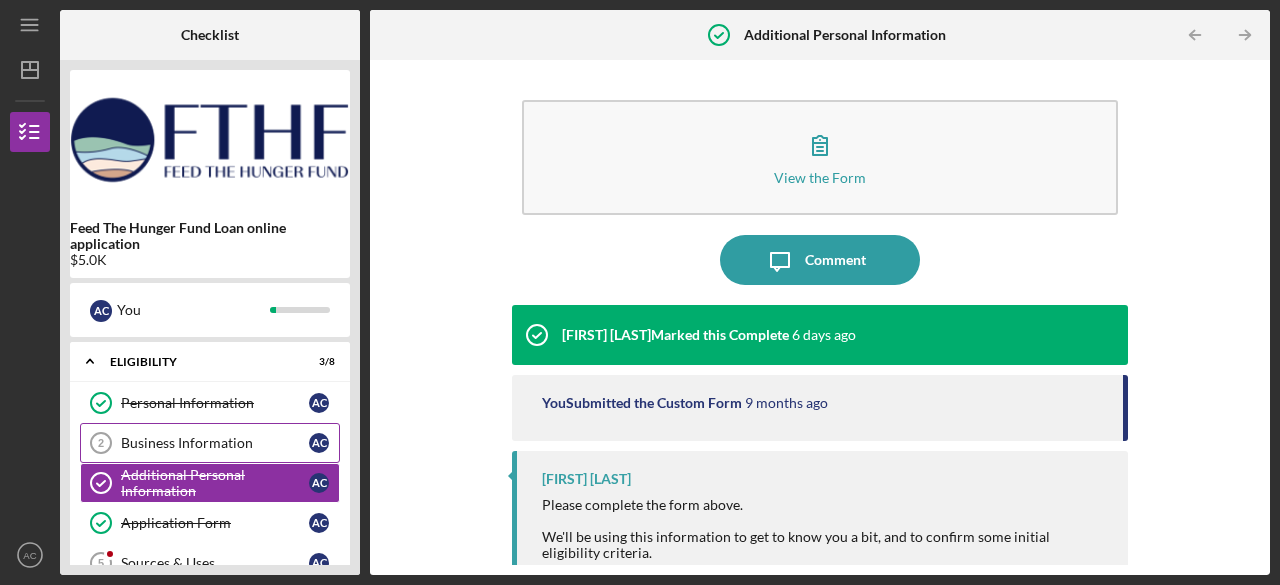 click on "Business Information 2 Business Information A C" at bounding box center (210, 443) 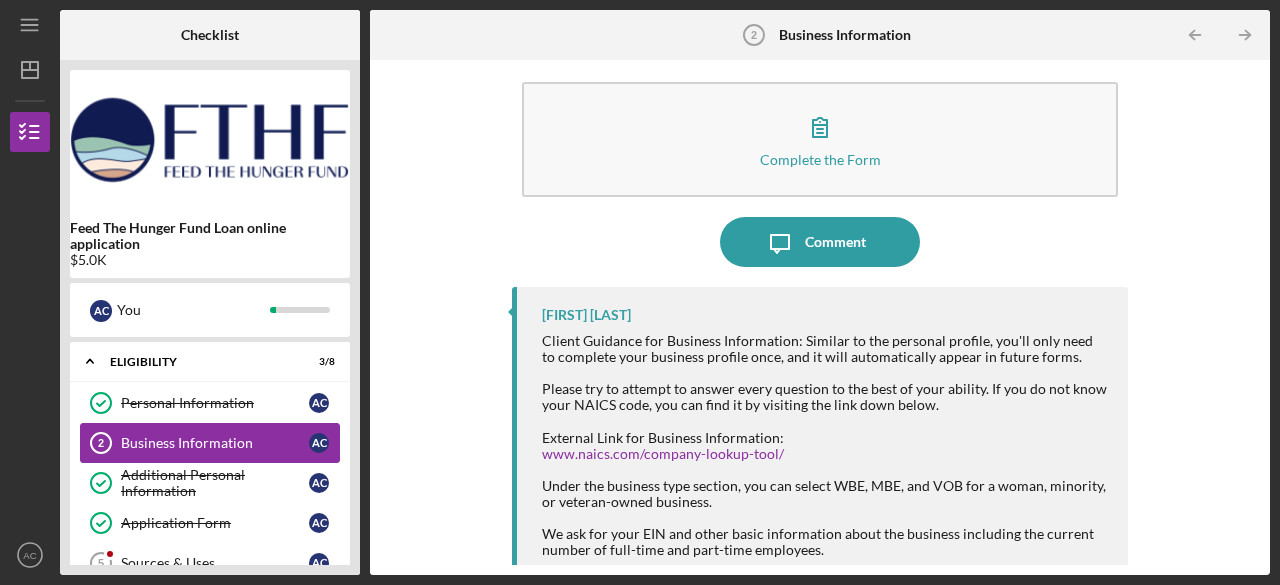 scroll, scrollTop: 31, scrollLeft: 0, axis: vertical 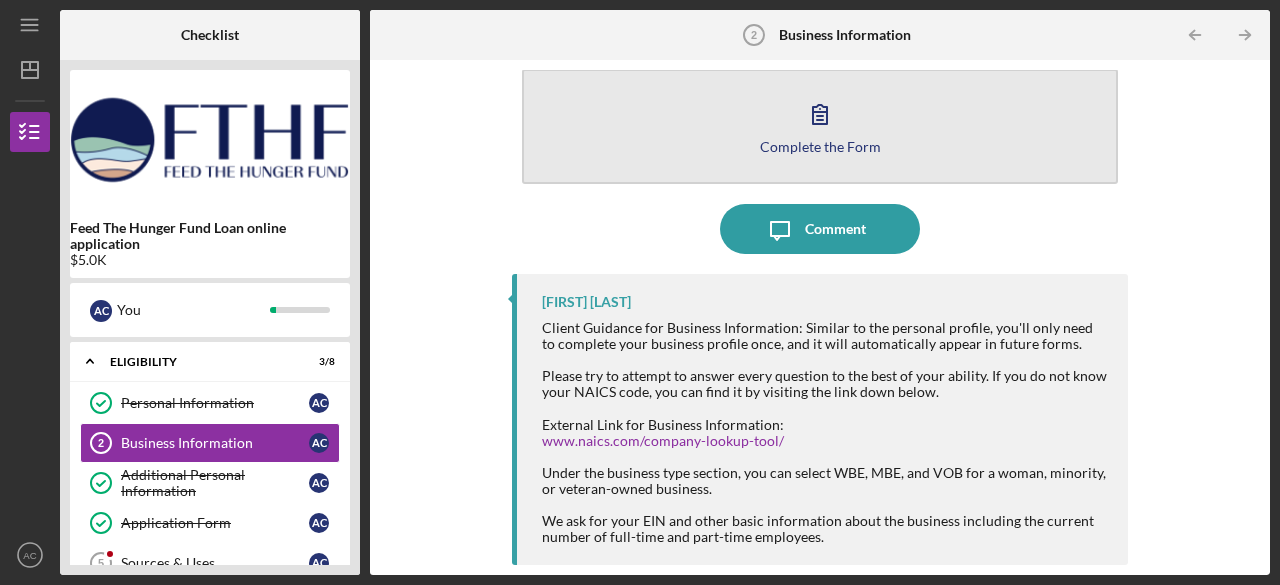 click on "Complete the Form Form" at bounding box center (820, 126) 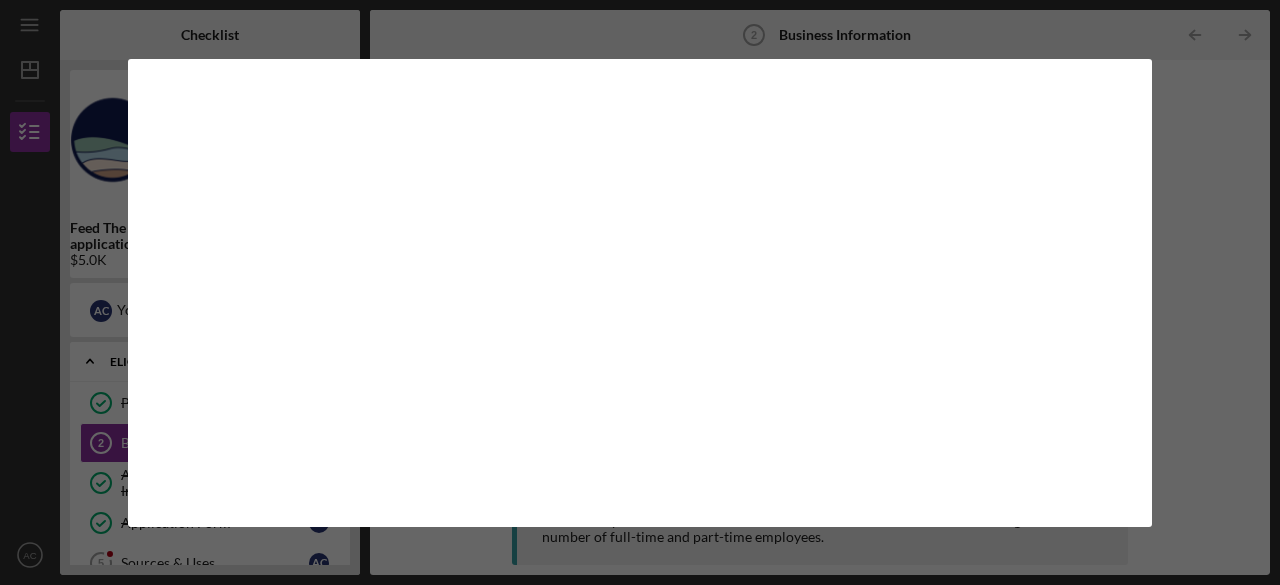 scroll, scrollTop: 0, scrollLeft: 0, axis: both 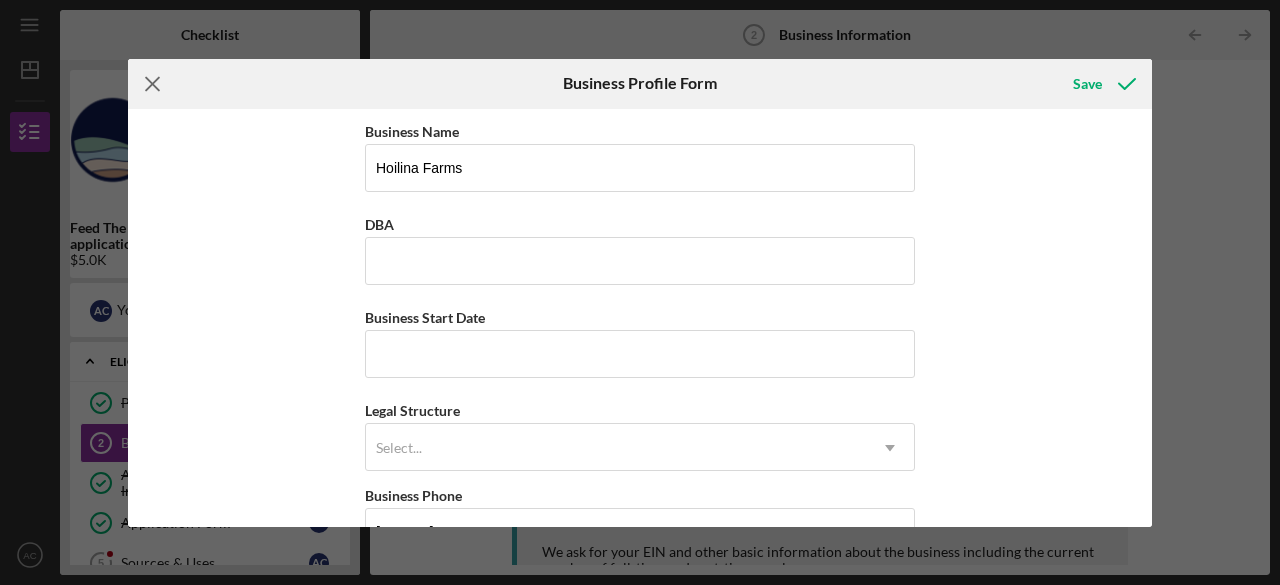 click 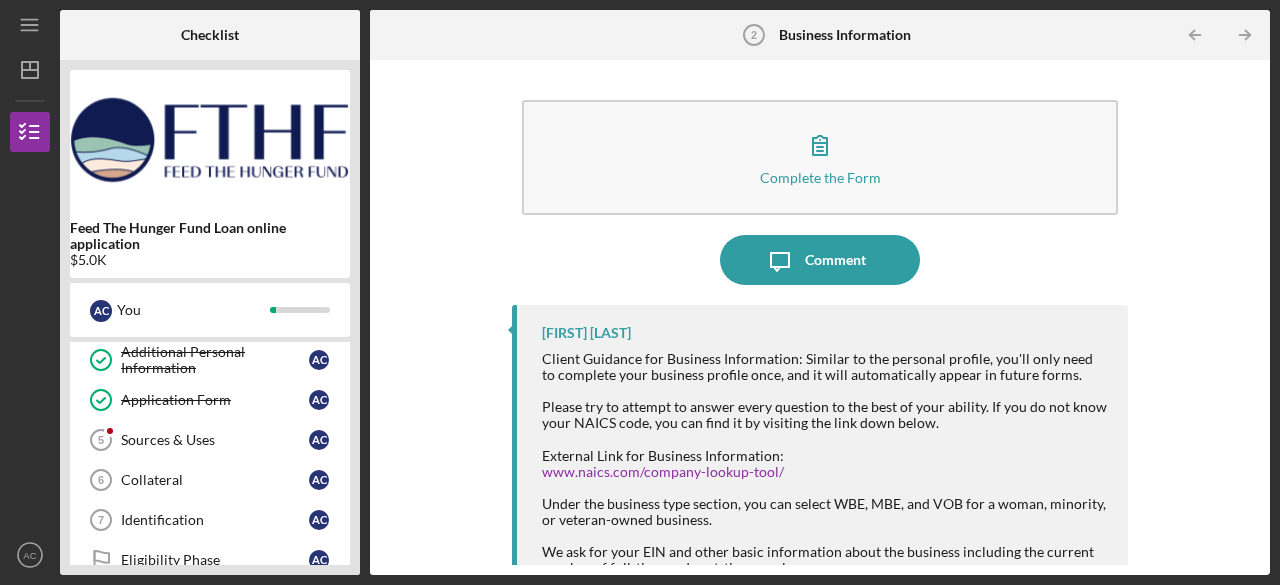 scroll, scrollTop: 124, scrollLeft: 0, axis: vertical 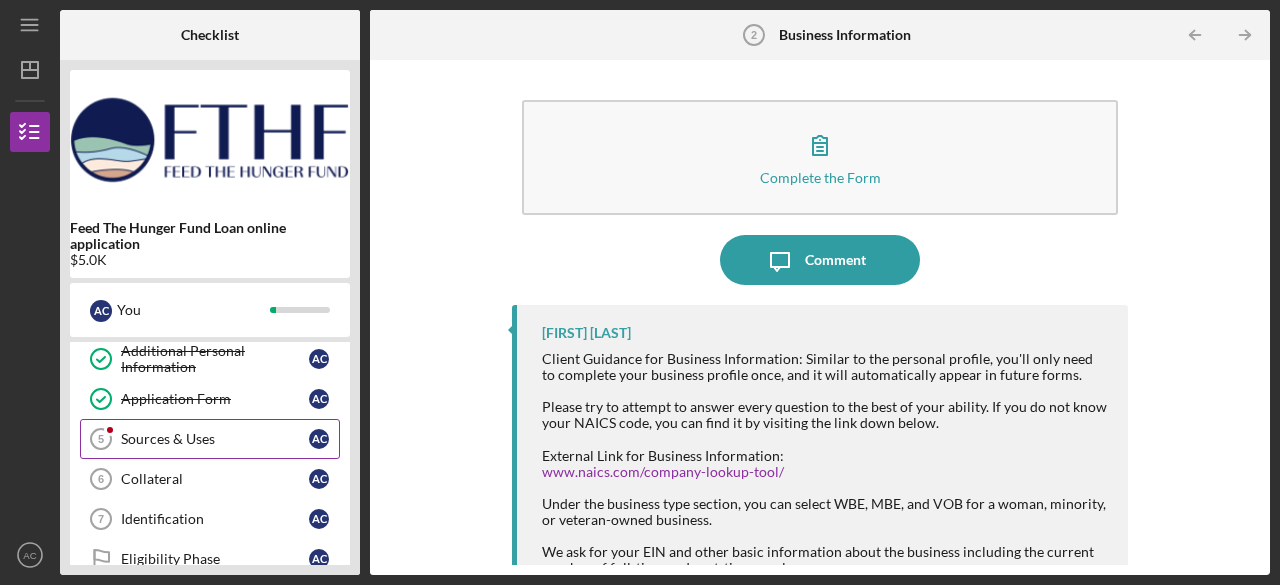 click on "Sources & Uses" at bounding box center (215, 439) 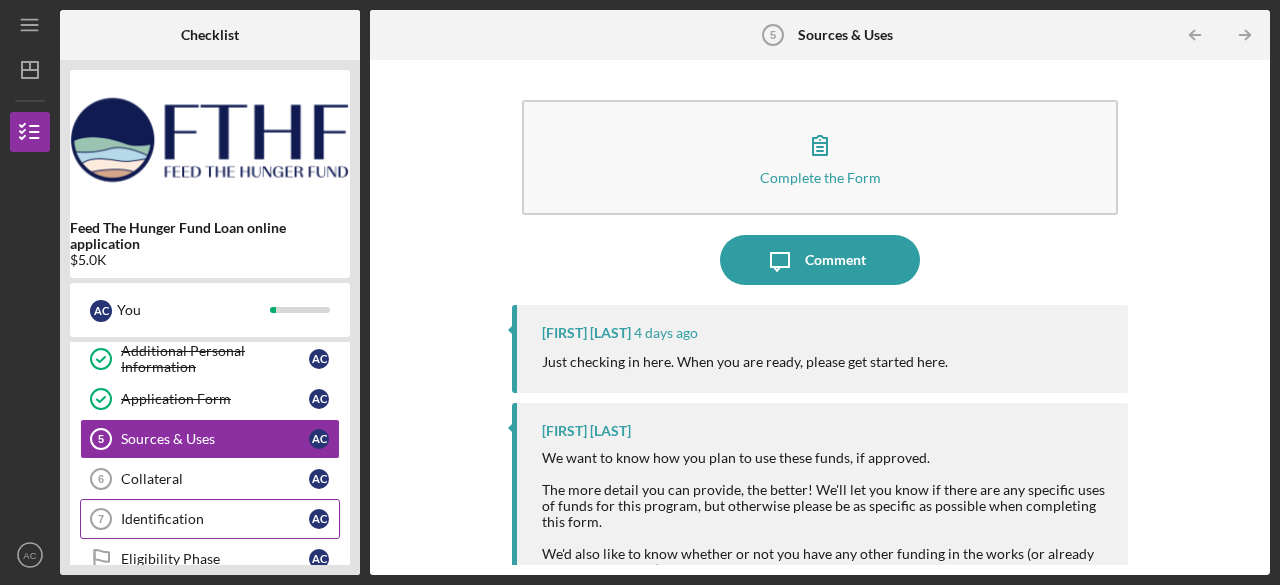 click on "Identification 7 Identification A C" at bounding box center [210, 519] 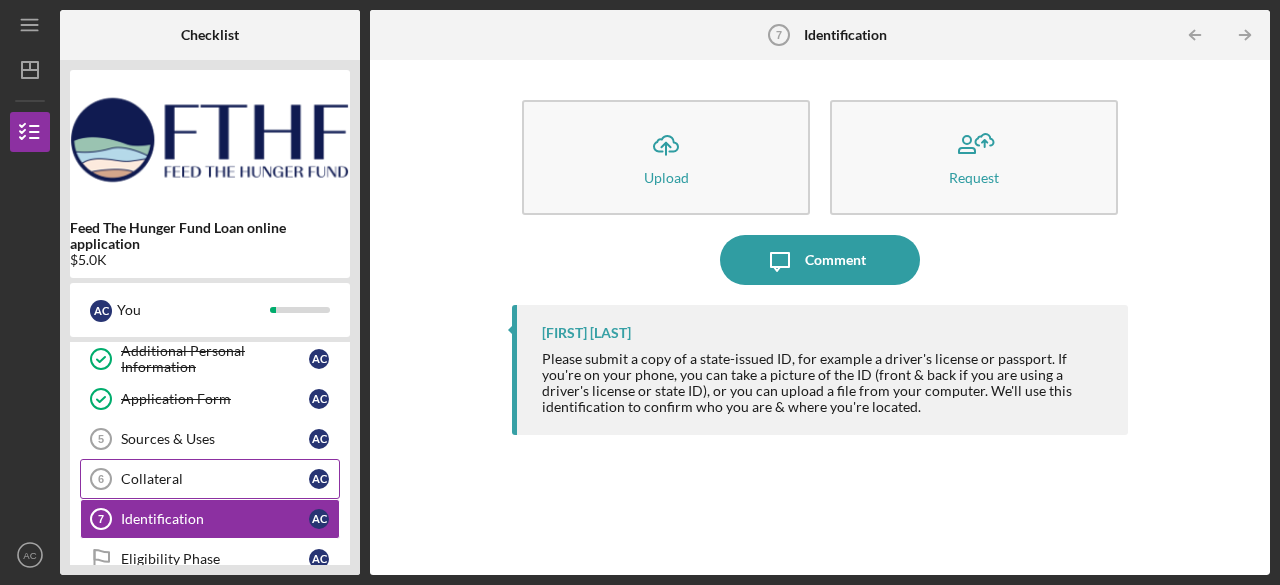 click on "Collateral" at bounding box center (215, 479) 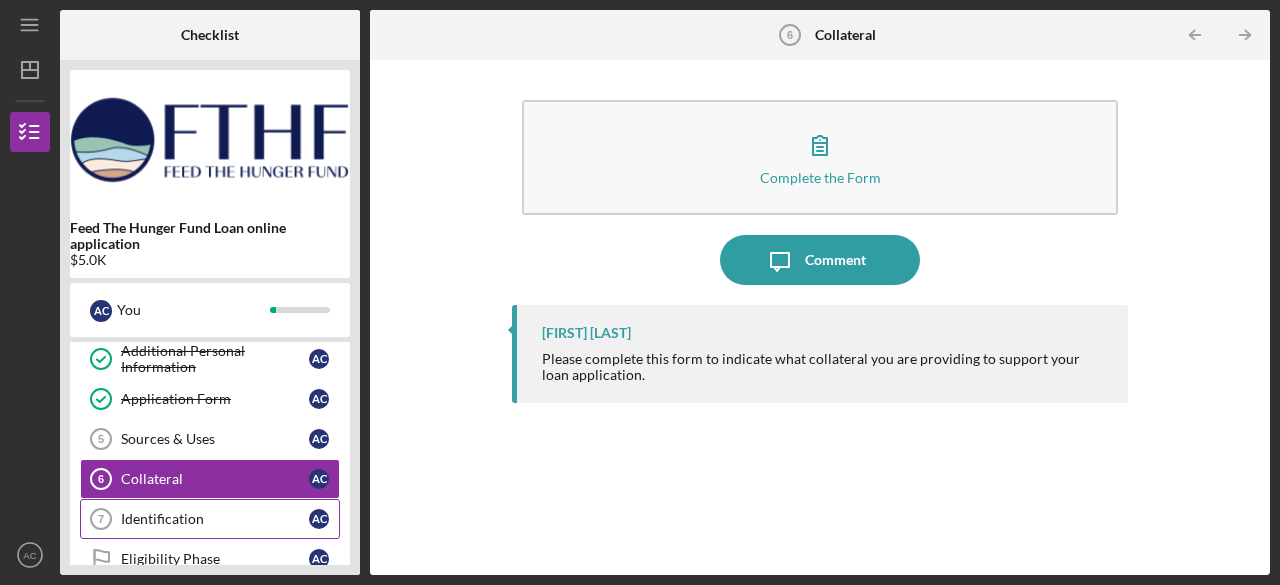 click on "Identification" at bounding box center (215, 519) 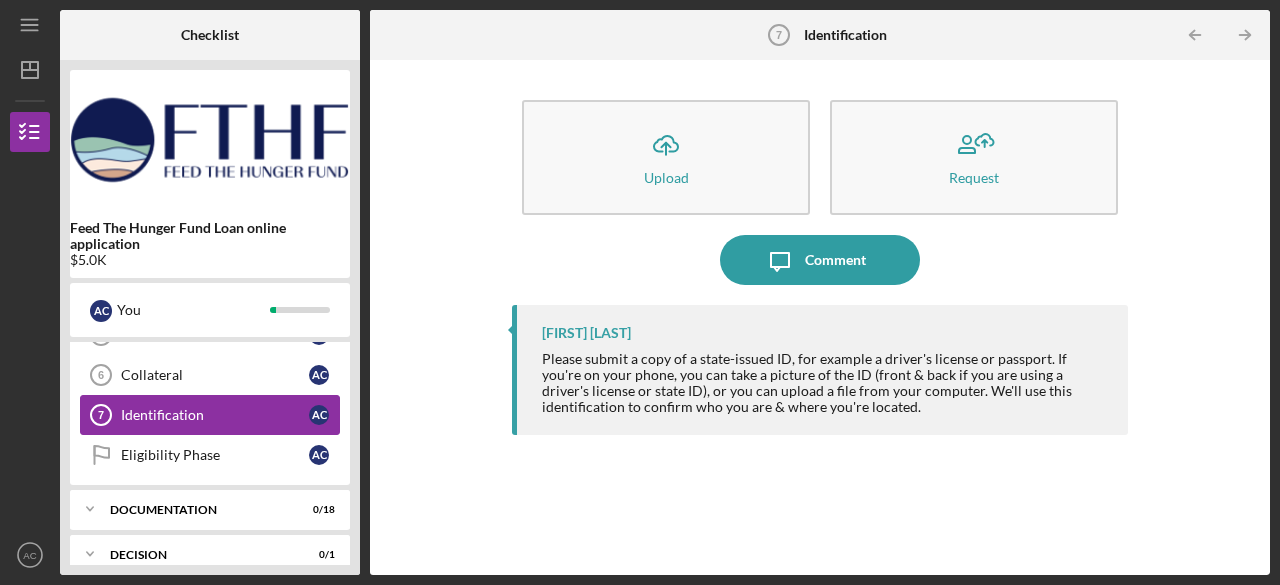 scroll, scrollTop: 232, scrollLeft: 0, axis: vertical 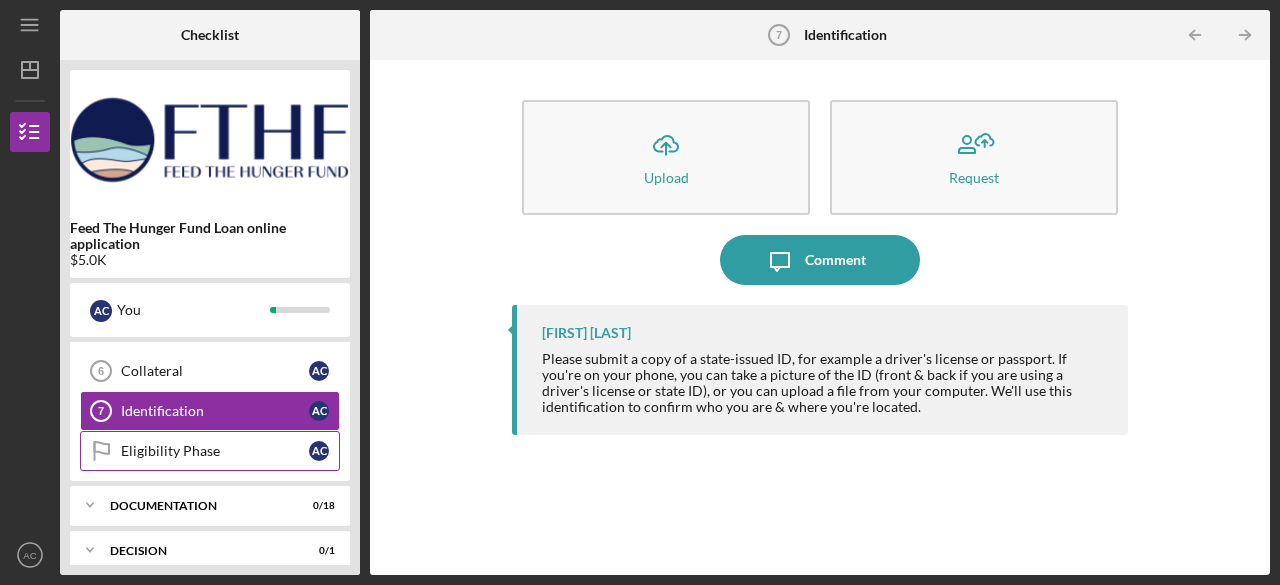 click on "Eligibility Phase" at bounding box center (215, 451) 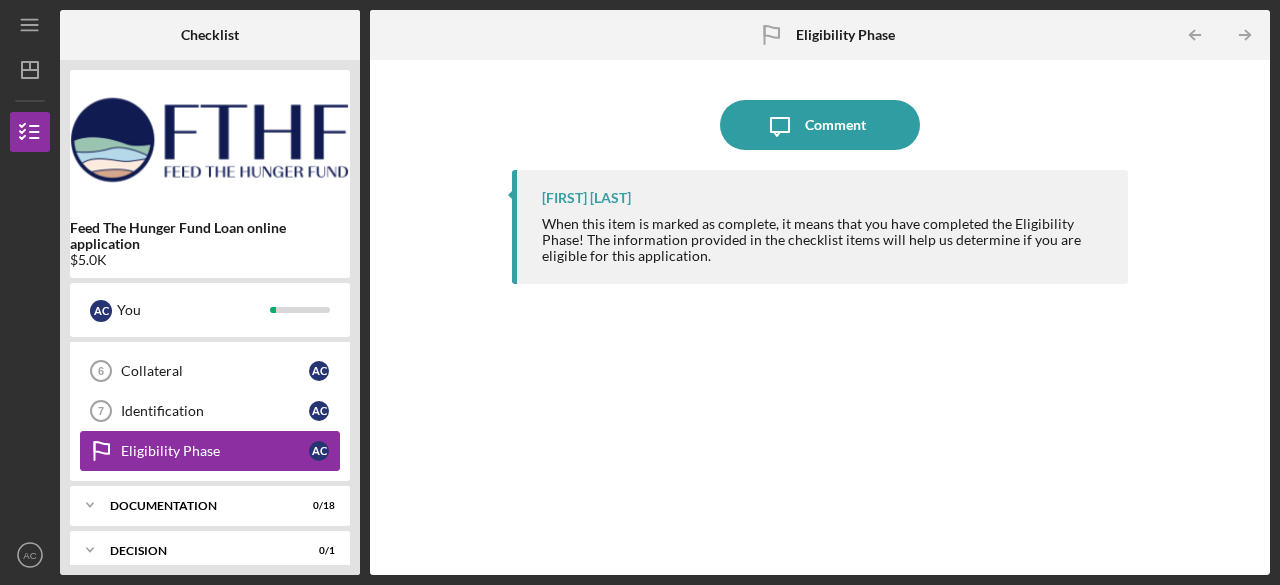 click on "Eligibility Phase Eligibility Phase A C" at bounding box center [210, 451] 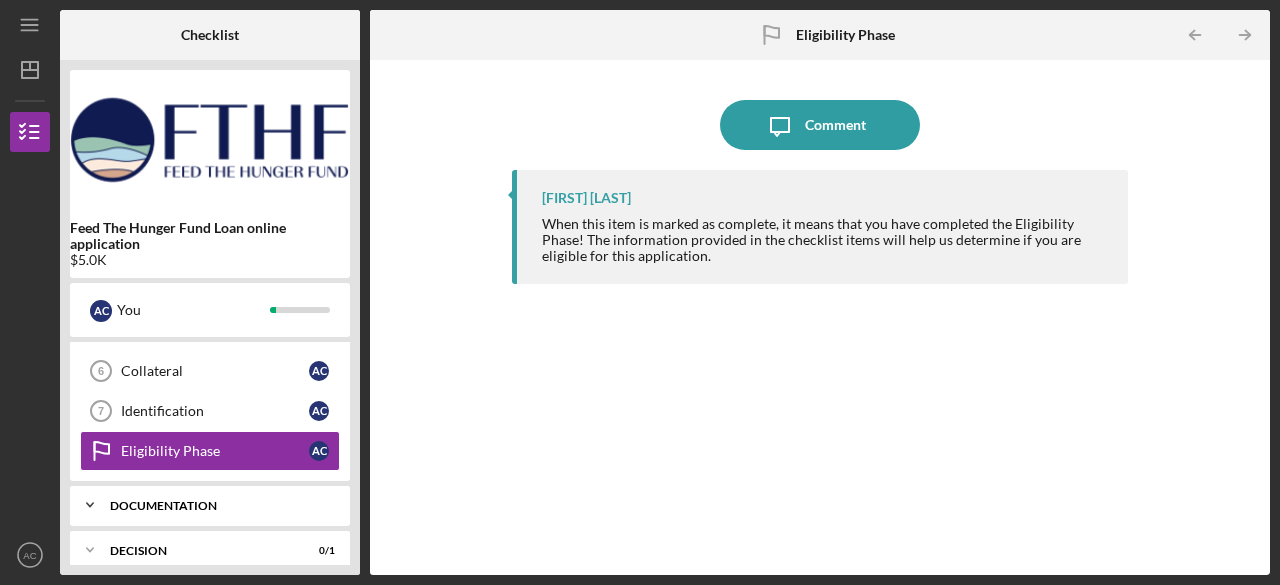 click on "Documentation" at bounding box center (217, 506) 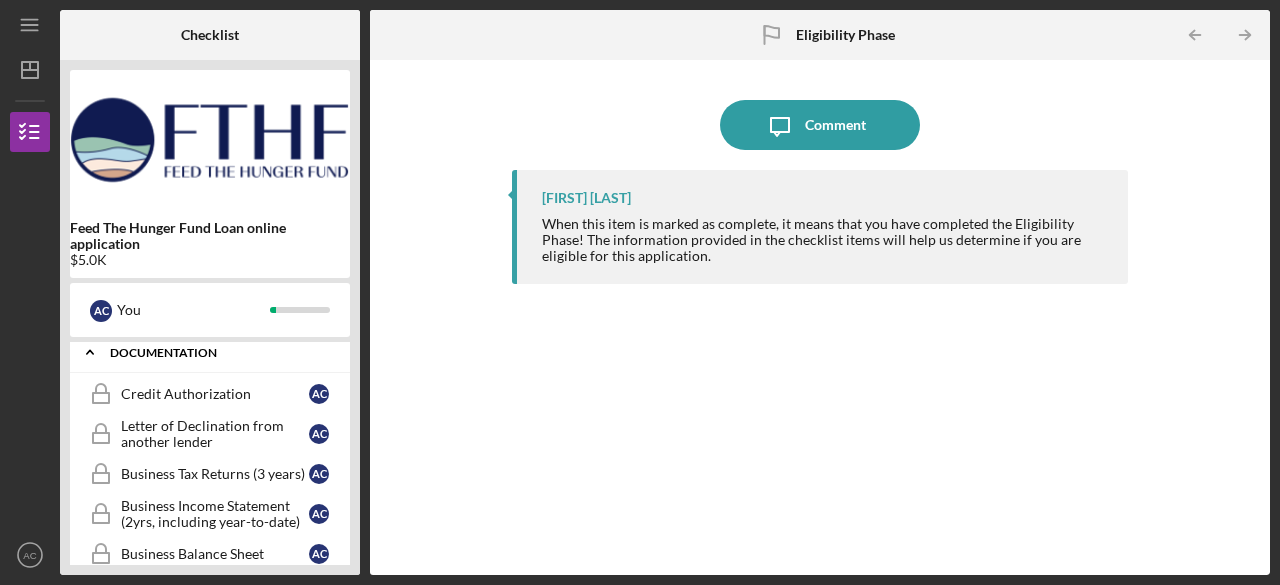 scroll, scrollTop: 389, scrollLeft: 0, axis: vertical 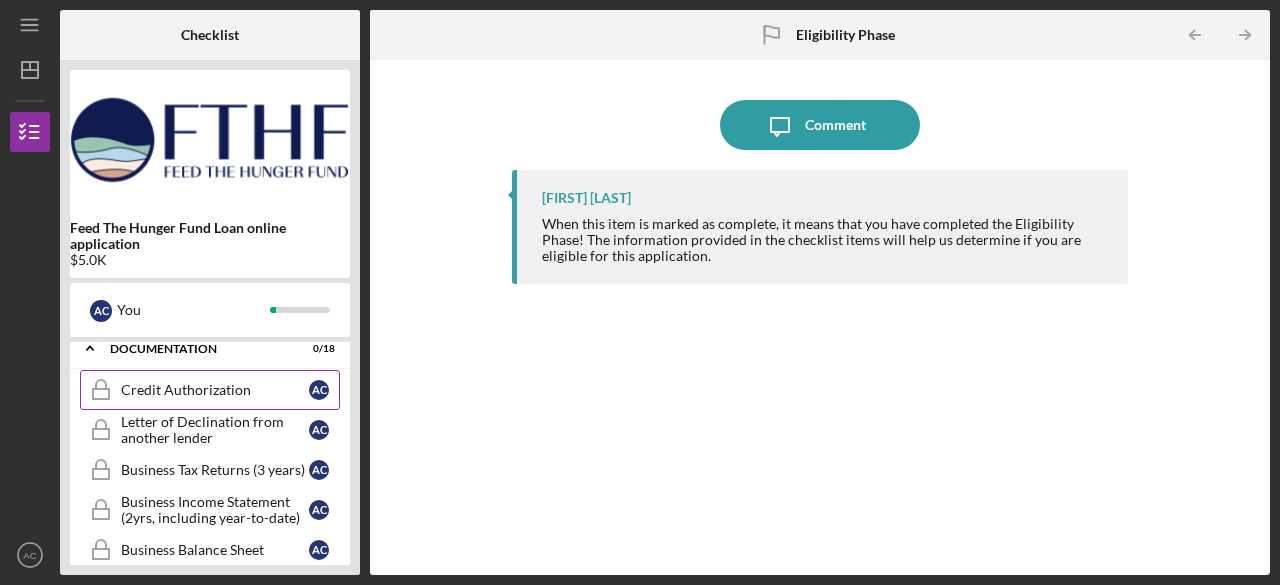 click on "Credit Authorization" at bounding box center (215, 390) 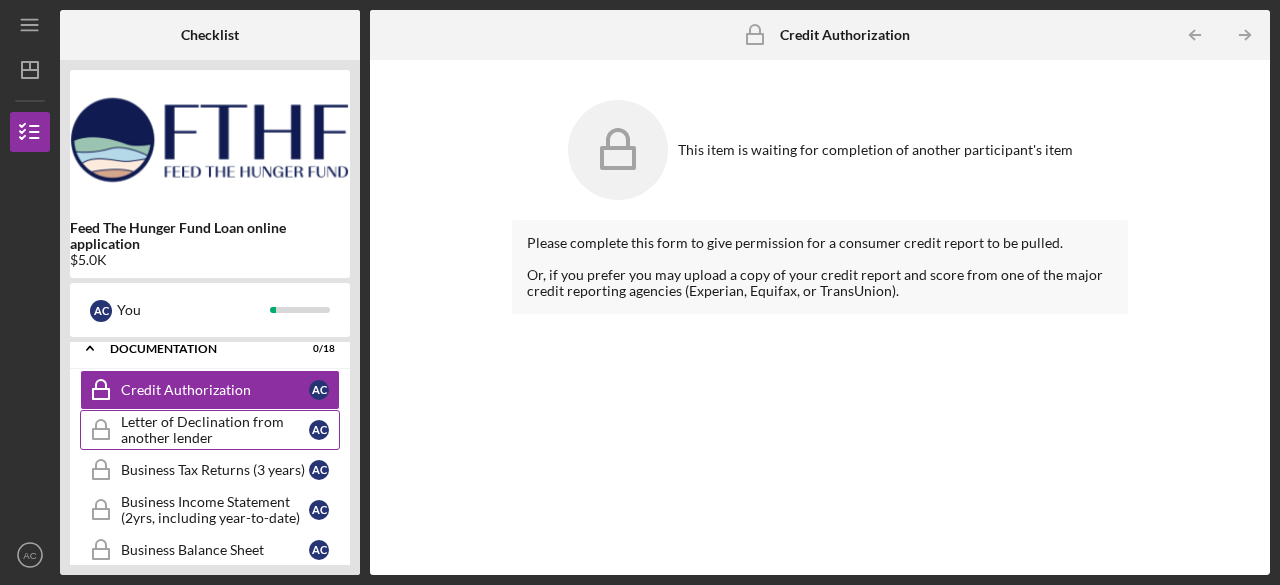 click on "Letter of Declination from another lender" at bounding box center (215, 430) 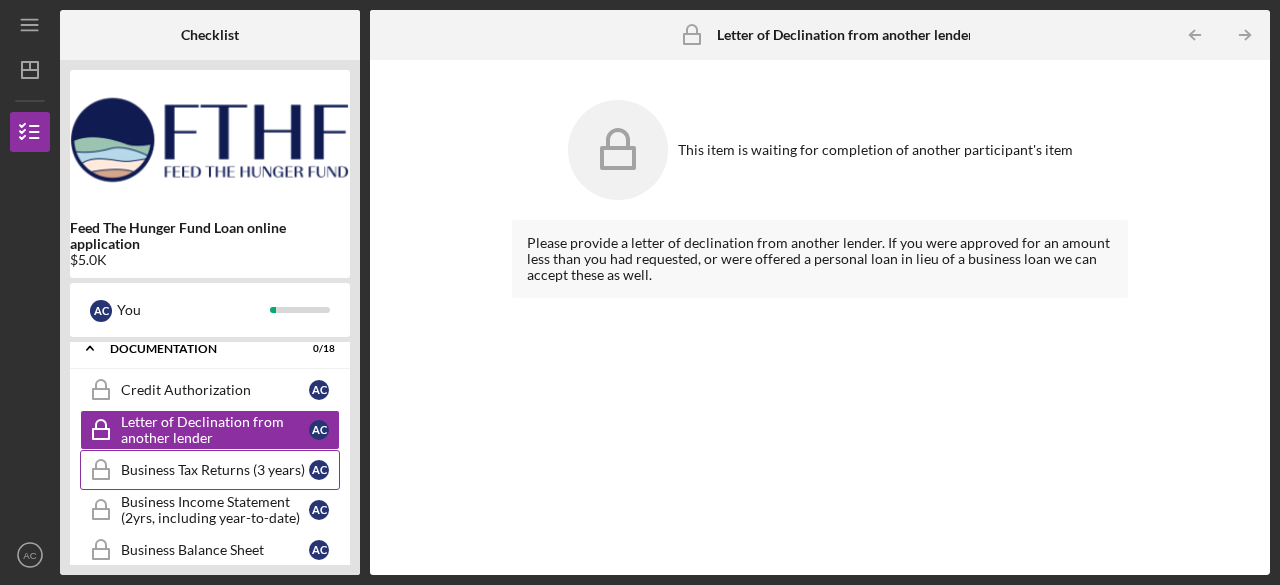click on "Business Tax Returns (3 years)" at bounding box center (215, 470) 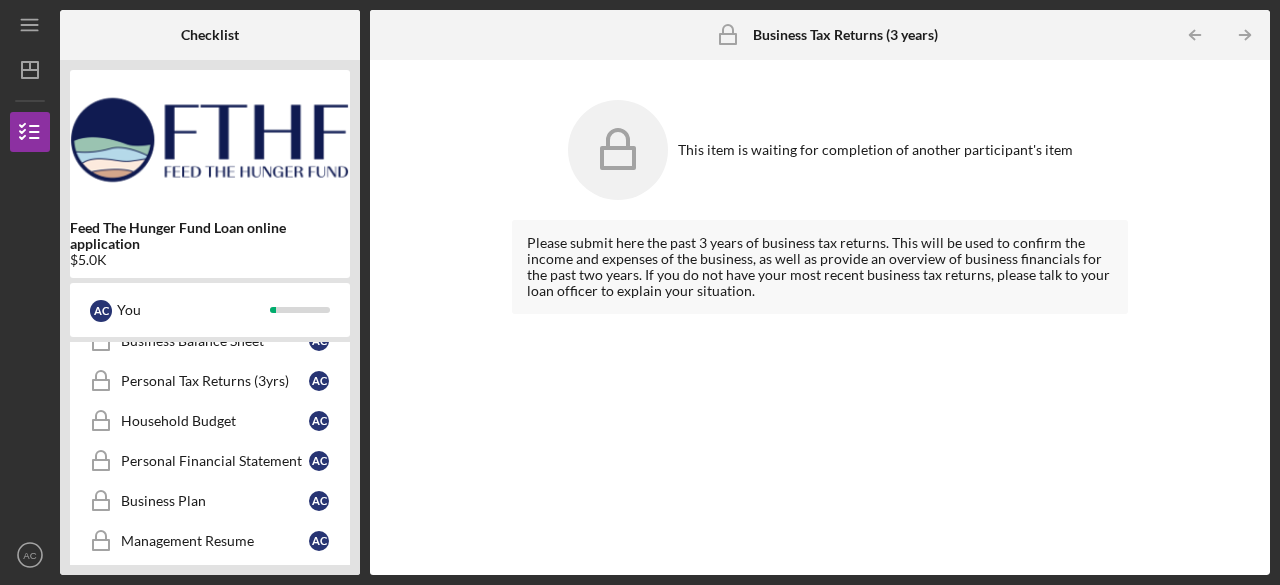 scroll, scrollTop: 606, scrollLeft: 0, axis: vertical 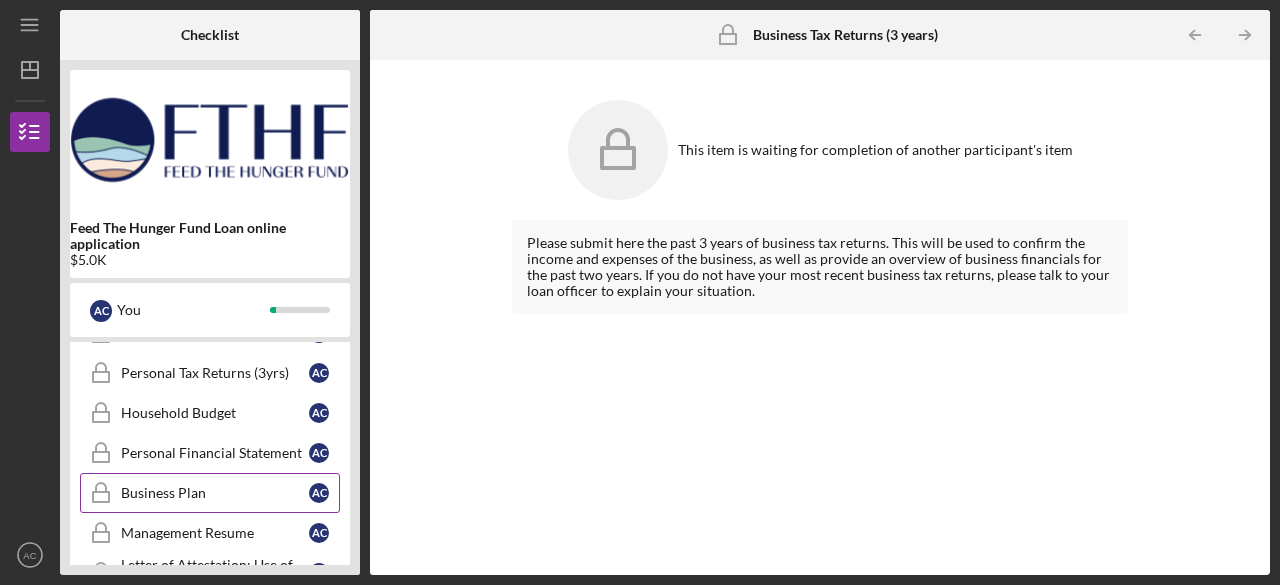 click on "Business Plan Business Plan A C" at bounding box center [210, 493] 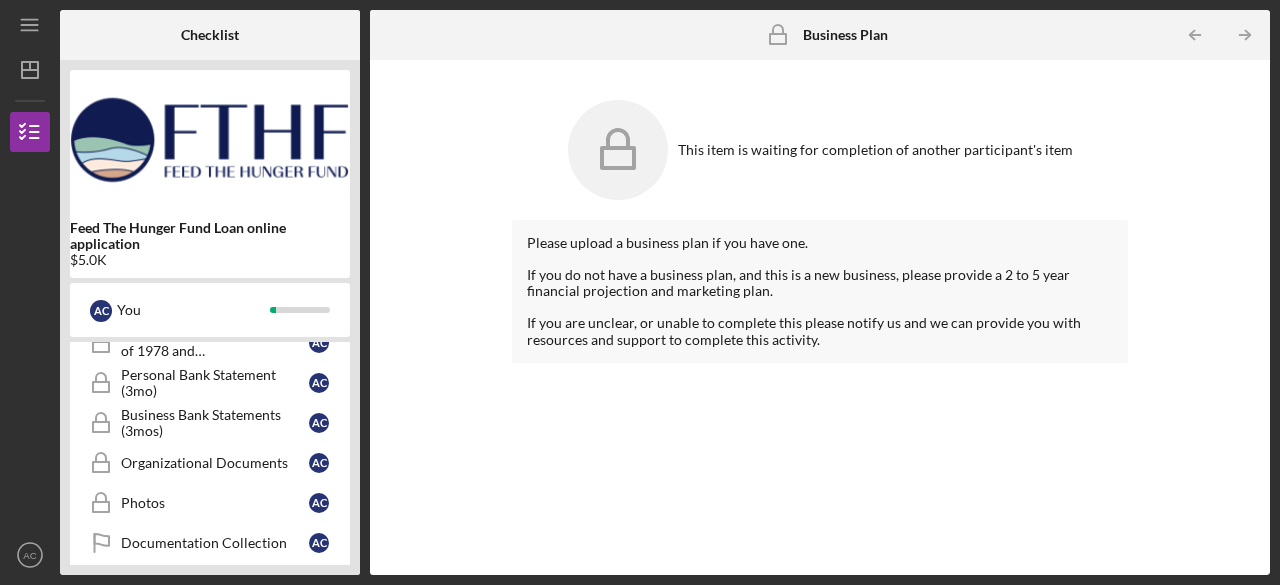 scroll, scrollTop: 1006, scrollLeft: 0, axis: vertical 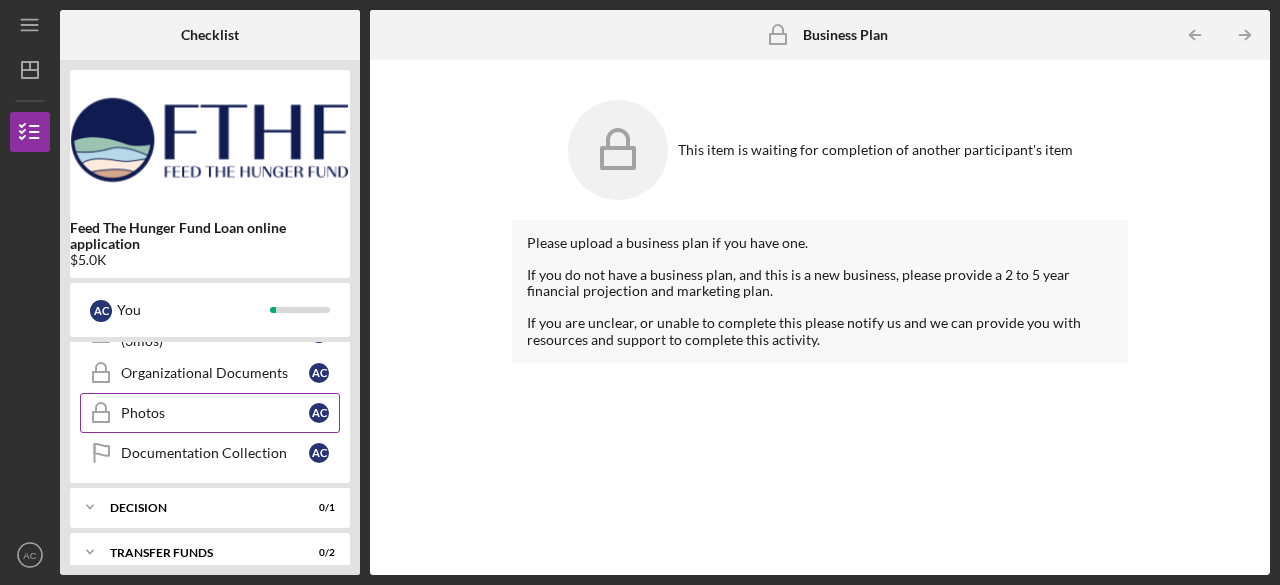 click on "Photos Photos A C" at bounding box center [210, 413] 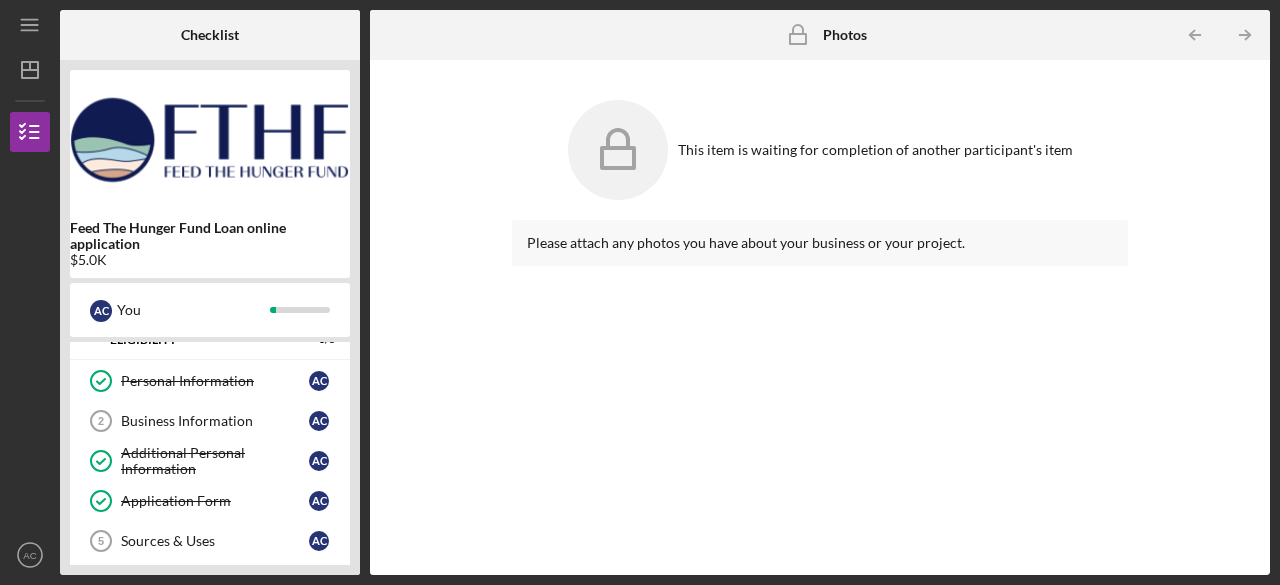 scroll, scrollTop: 0, scrollLeft: 0, axis: both 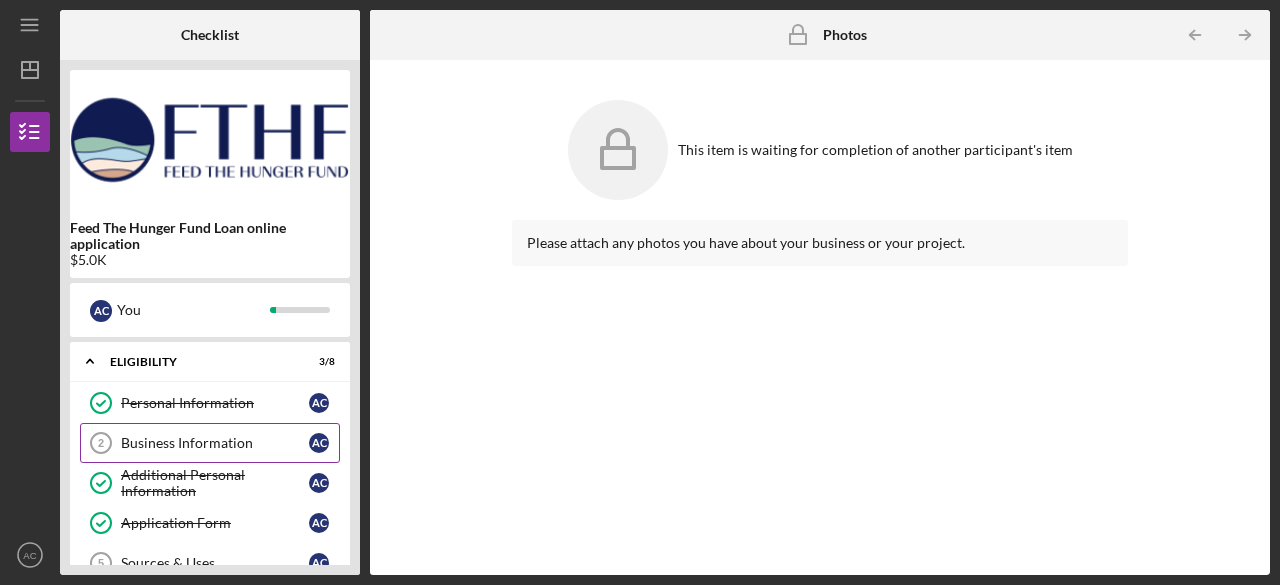 click on "Business Information" at bounding box center [215, 443] 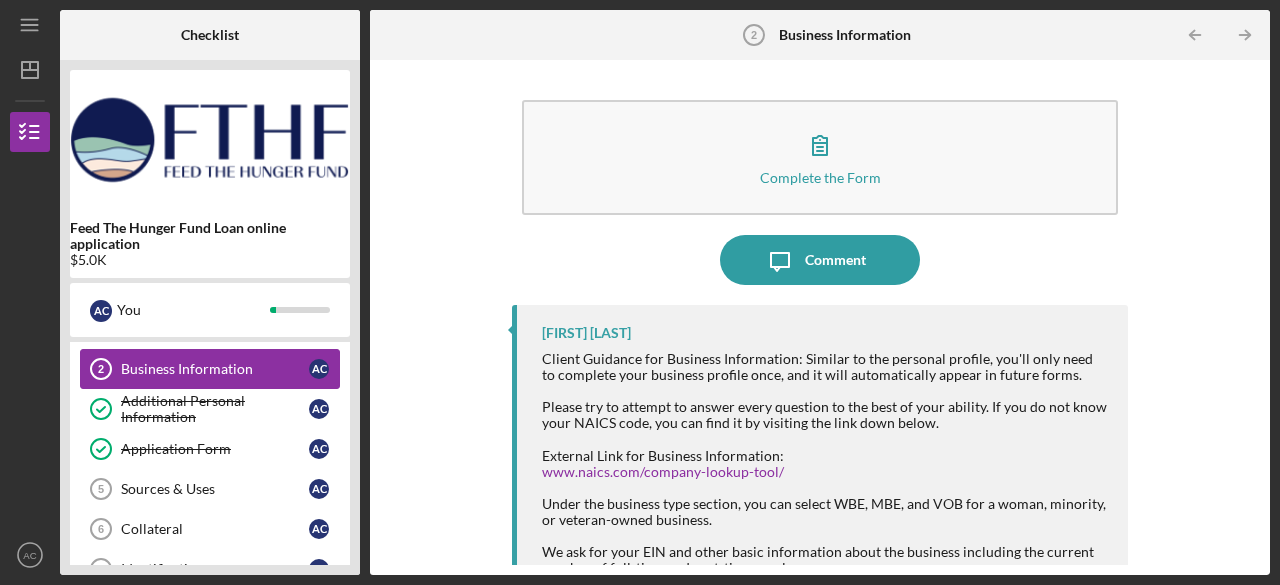 scroll, scrollTop: 79, scrollLeft: 0, axis: vertical 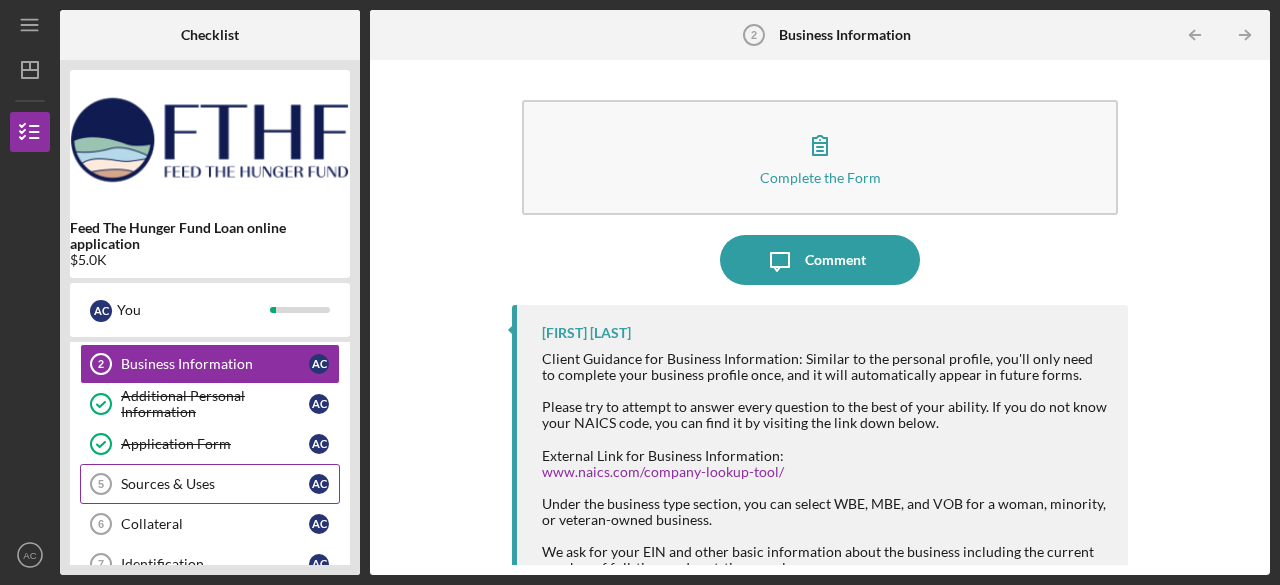 click on "Sources & Uses  5 Sources & Uses  A C" at bounding box center (210, 484) 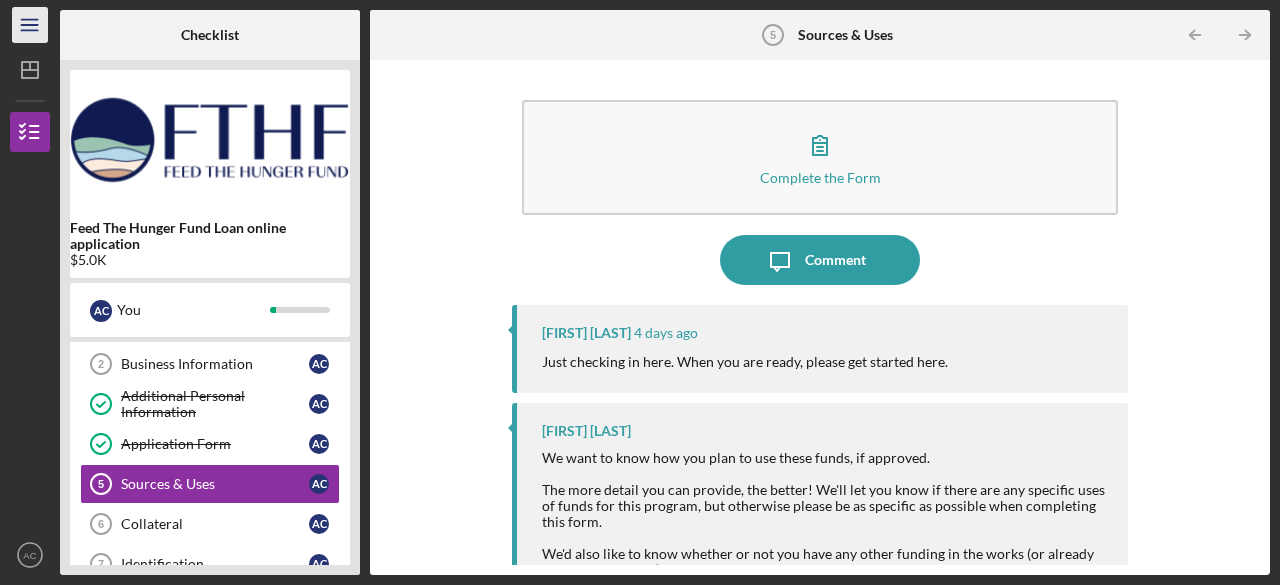 click on "Icon/Menu" 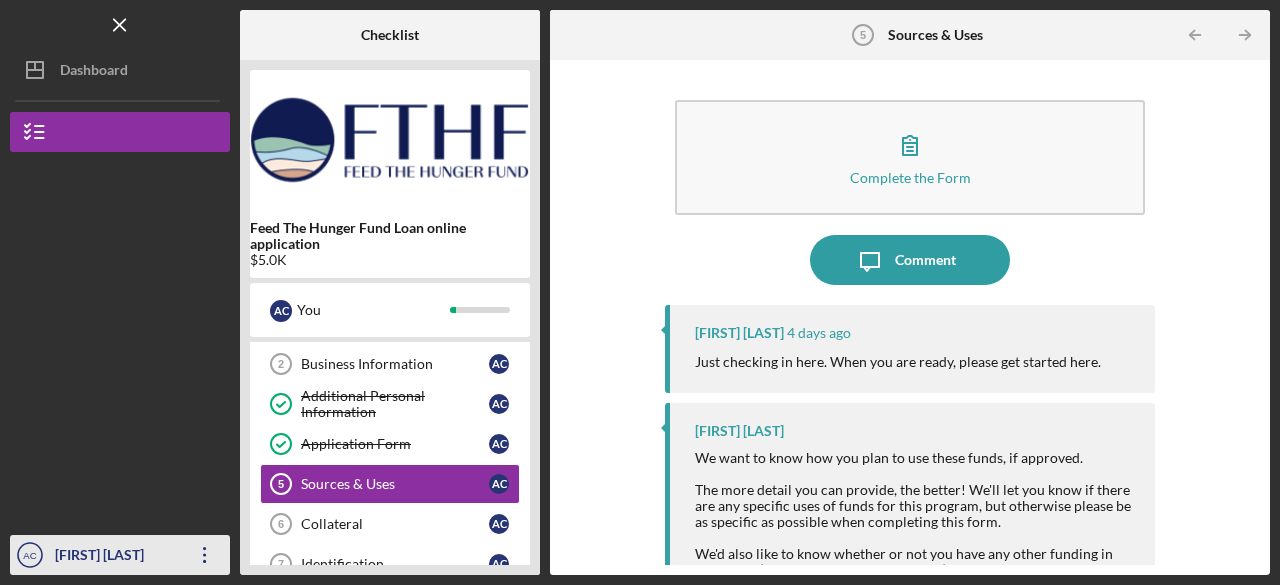 click on "[FIRST] [LAST]" at bounding box center [115, 557] 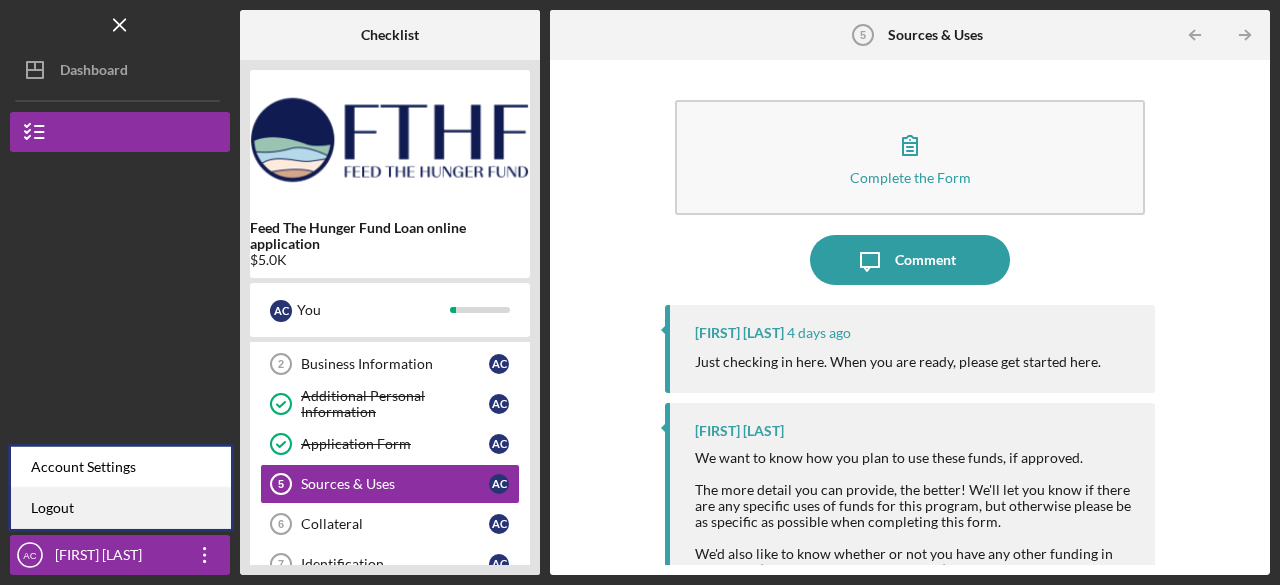 click on "Logout" at bounding box center (121, 508) 